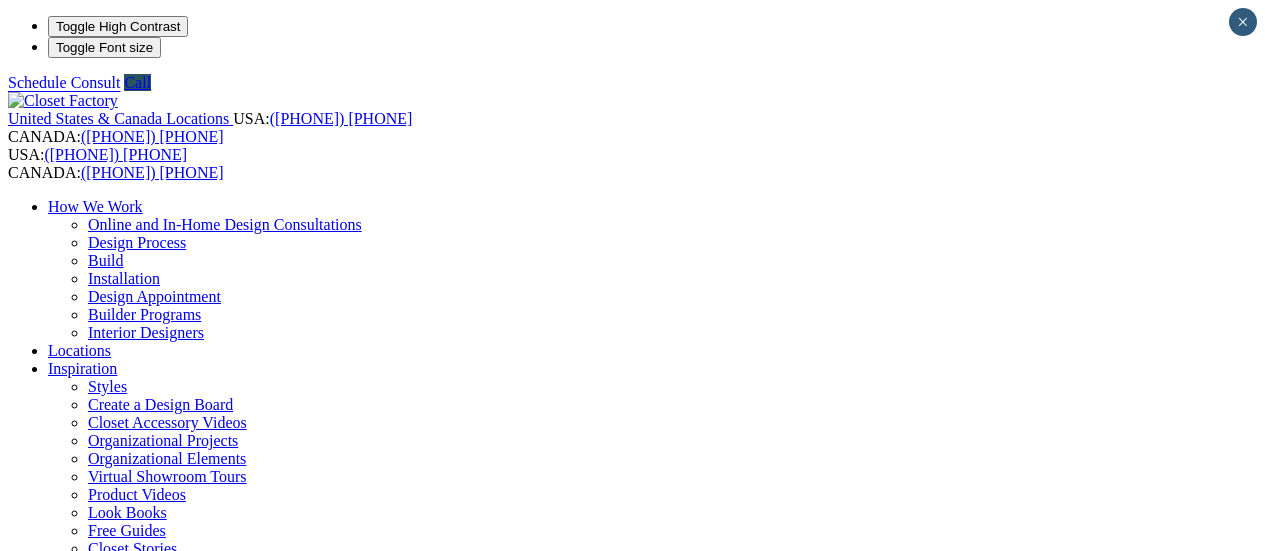 scroll, scrollTop: 0, scrollLeft: 0, axis: both 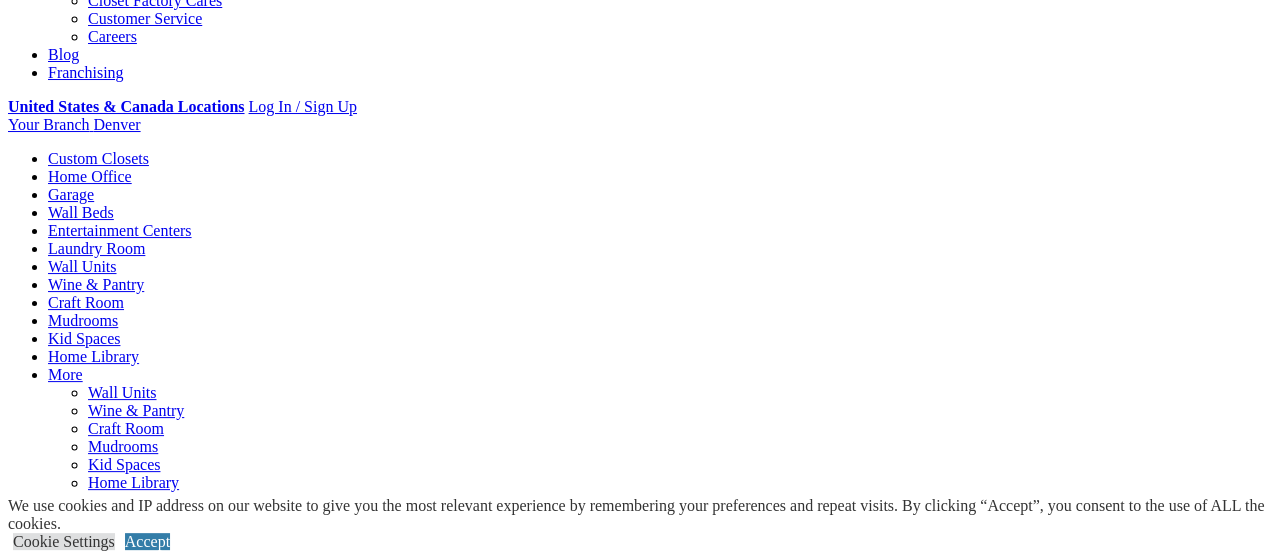 click on "Load More" at bounding box center (633, 5456) 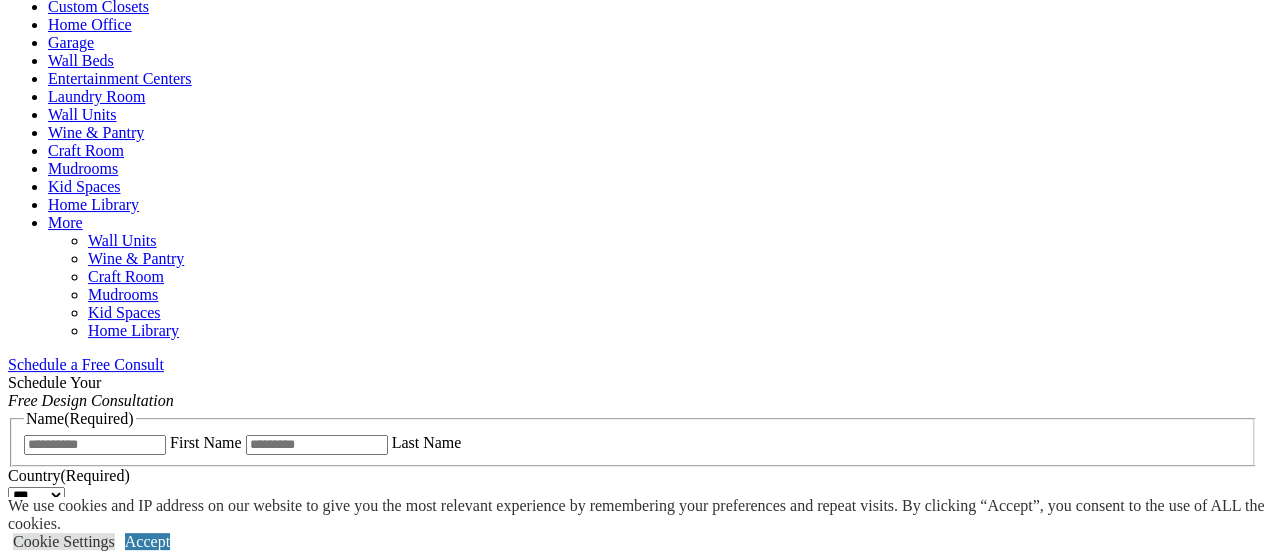 scroll, scrollTop: 786, scrollLeft: 0, axis: vertical 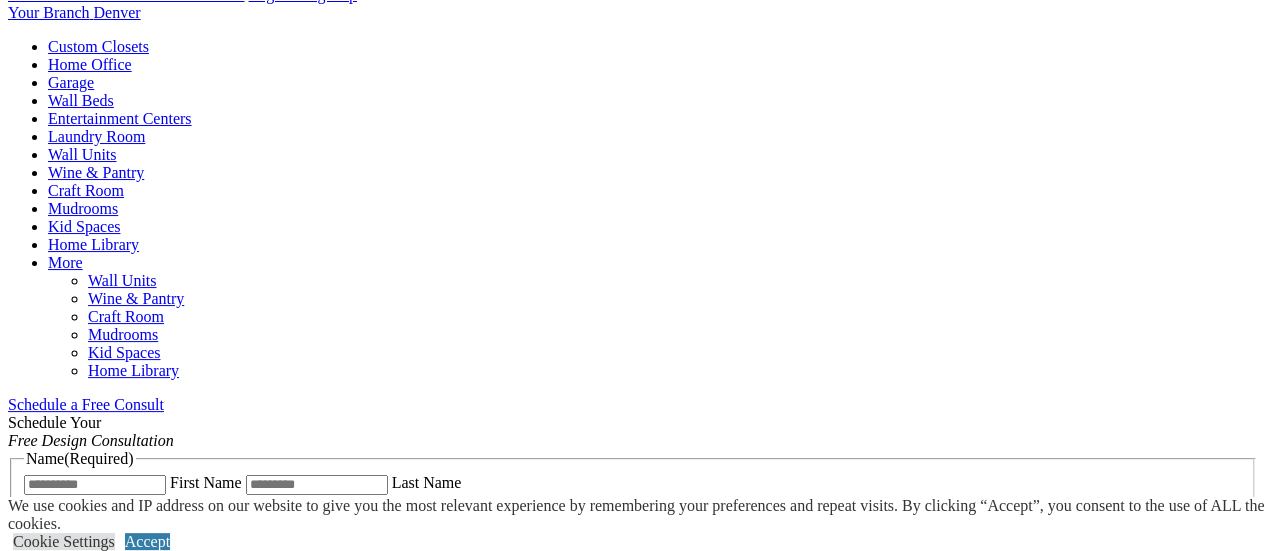 click on "Load More" at bounding box center (633, 6904) 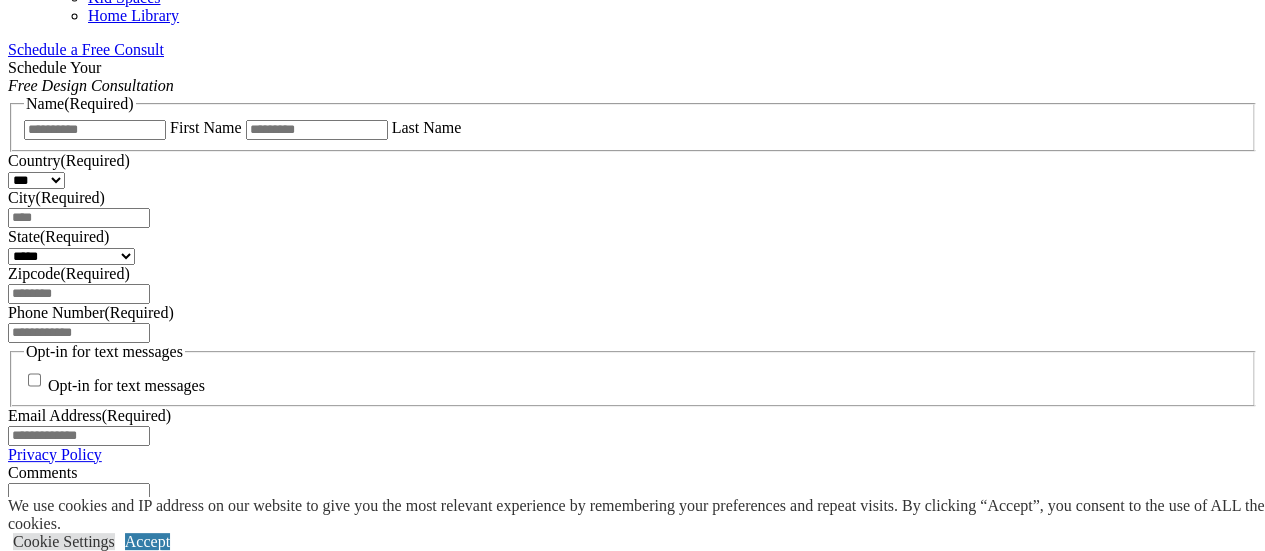 scroll, scrollTop: 1071, scrollLeft: 0, axis: vertical 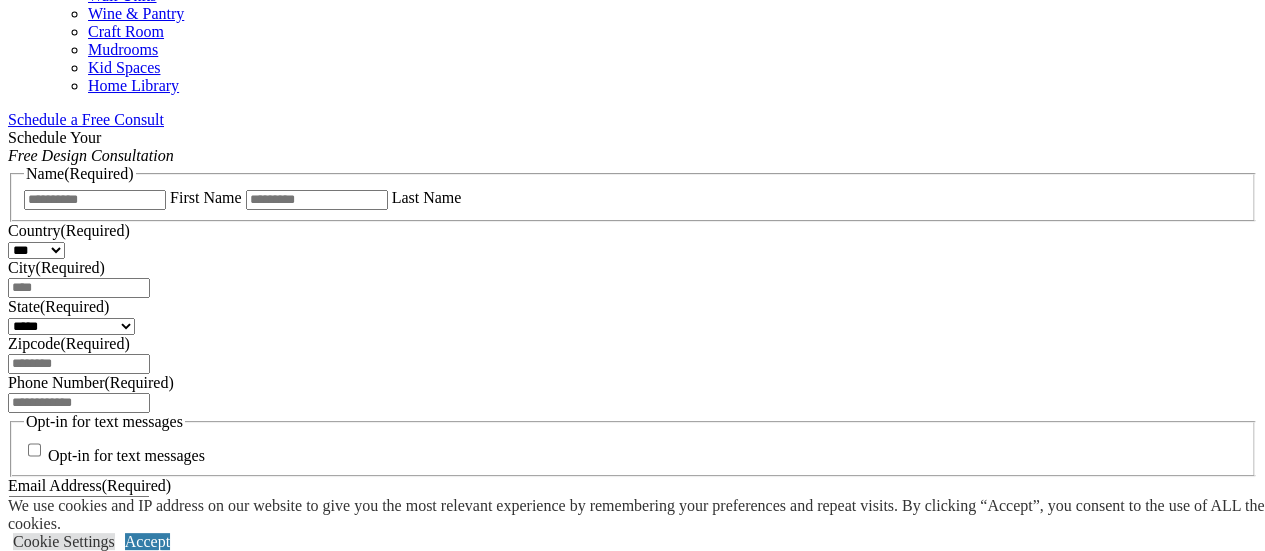 click on "Load More" at bounding box center [633, 8609] 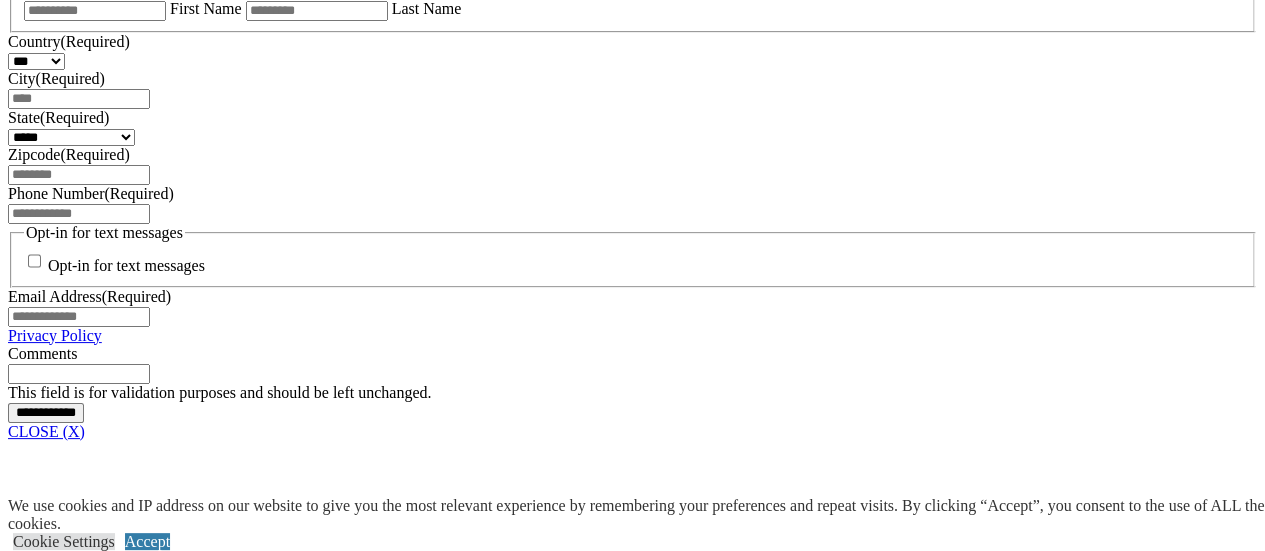 scroll, scrollTop: 1240, scrollLeft: 0, axis: vertical 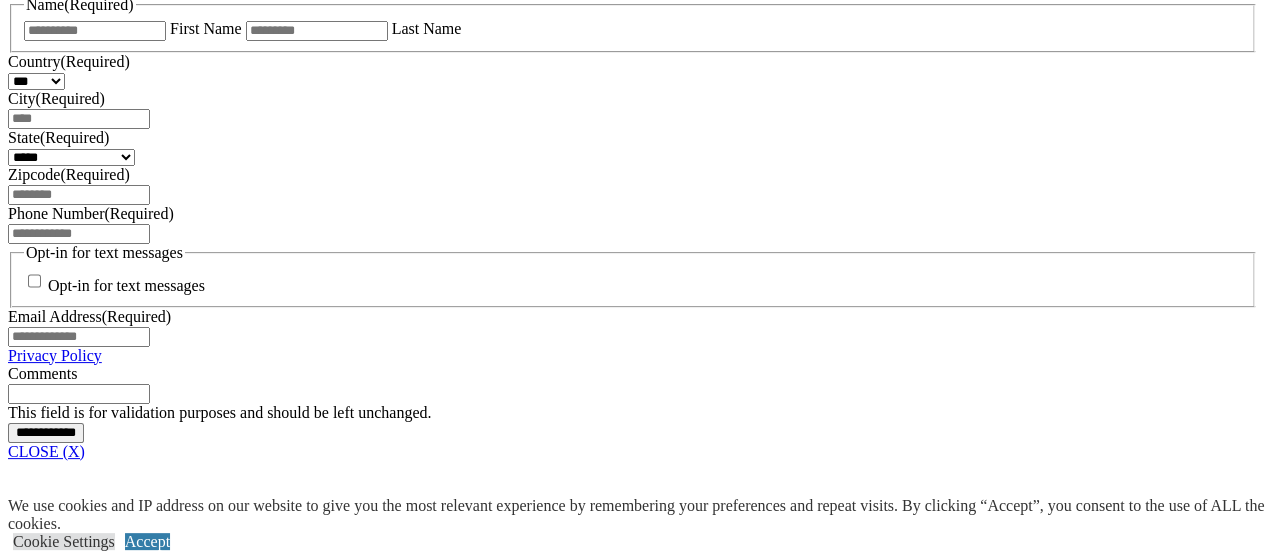 click on "Load More" at bounding box center (633, 10990) 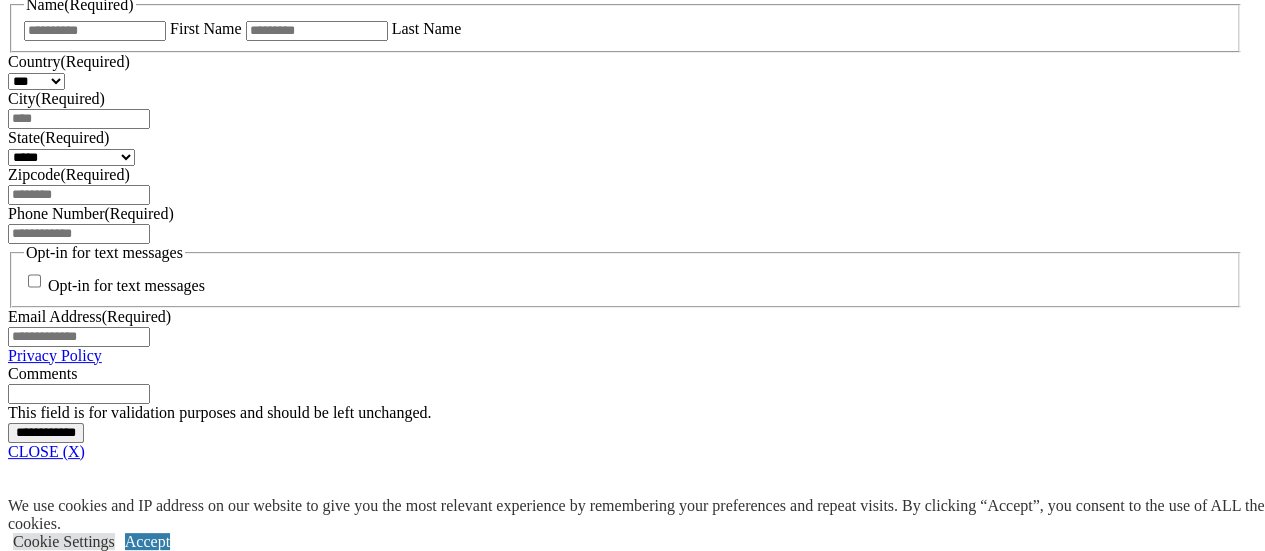click on "View Lookbook" at bounding box center (59, 12653) 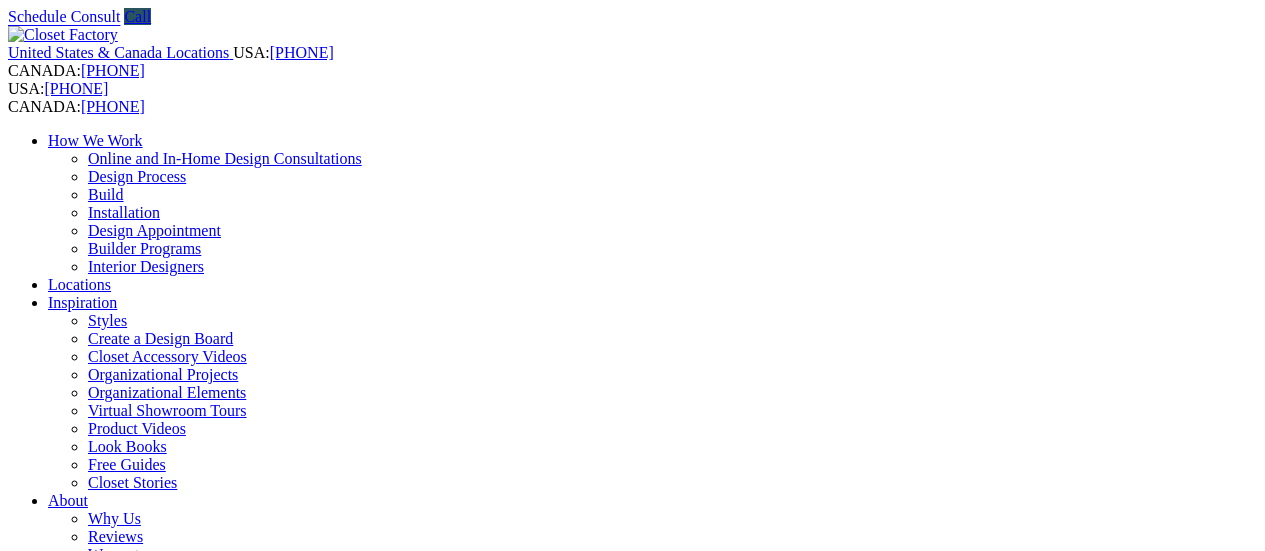 scroll, scrollTop: 0, scrollLeft: 0, axis: both 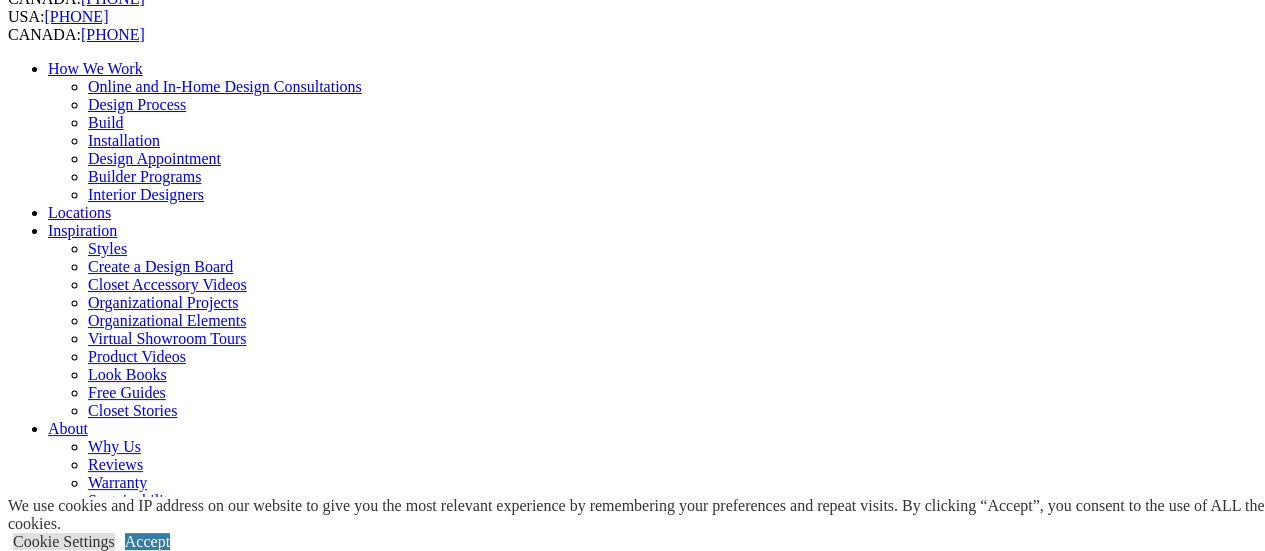 click on "**********" at bounding box center (632, 8632) 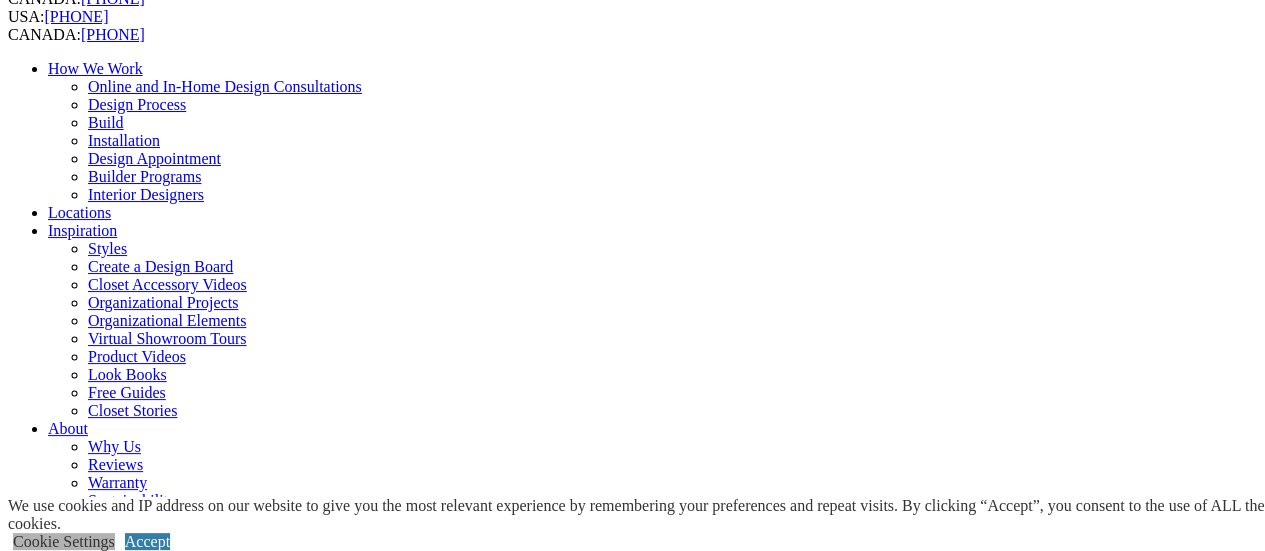 click on "Cookie Settings" at bounding box center [64, 541] 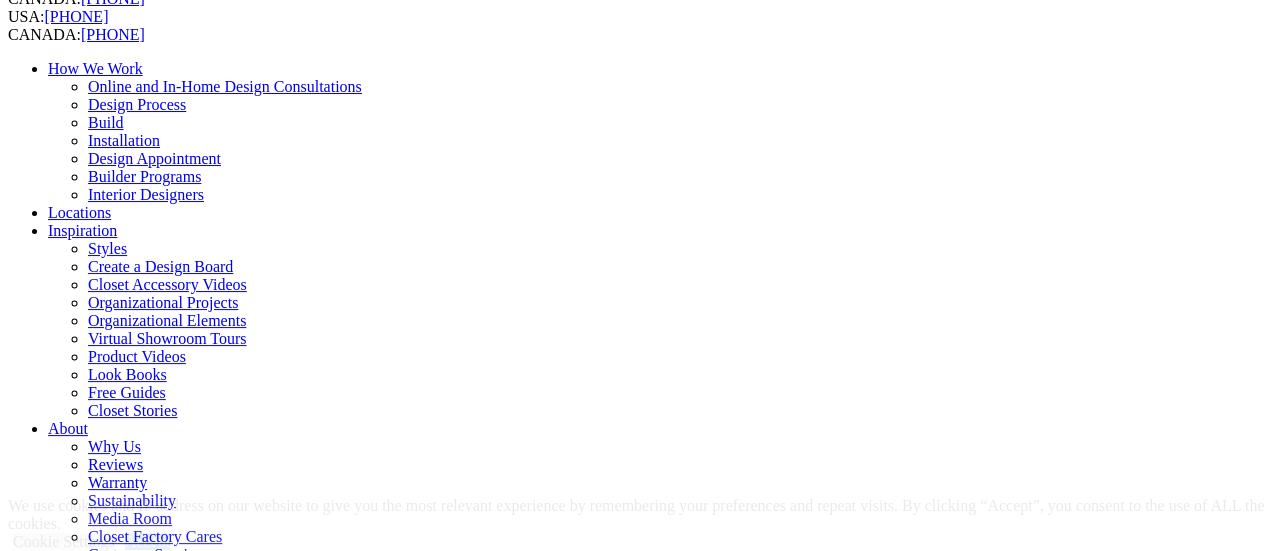click on "SAVE & ACCEPT" at bounding box center [68, 17256] 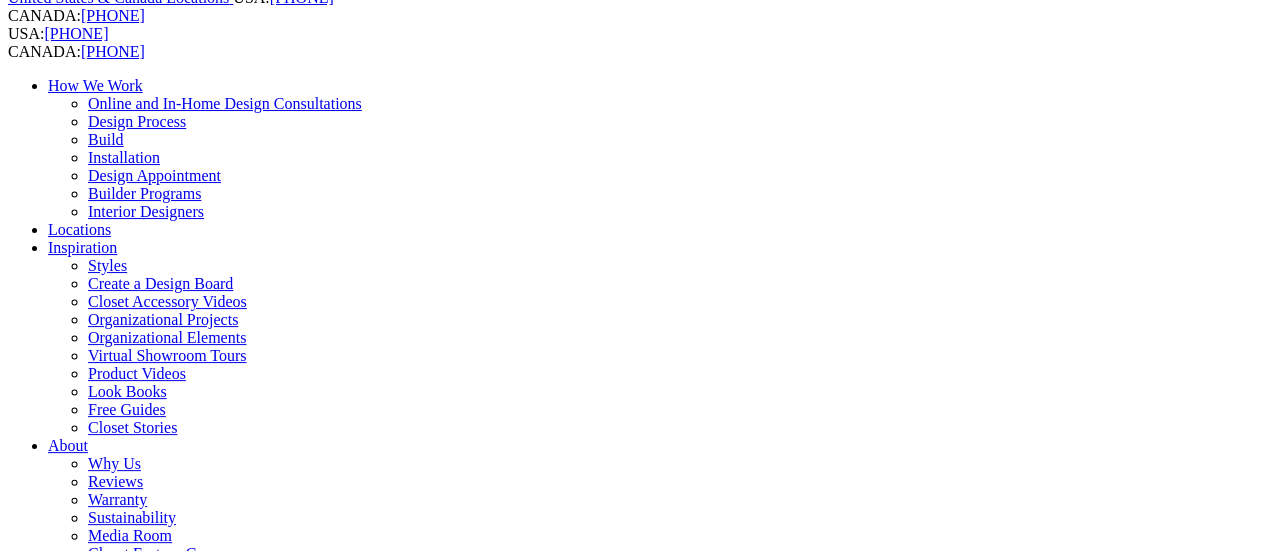 scroll, scrollTop: 75, scrollLeft: 0, axis: vertical 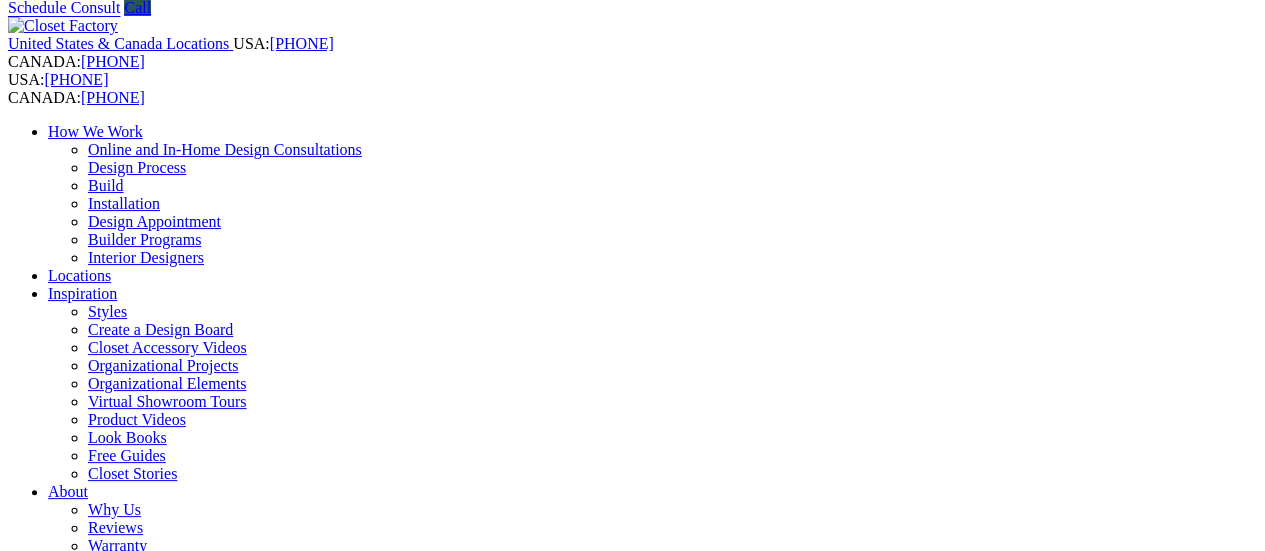 click on "CLOSE (X)" at bounding box center (46, 1778) 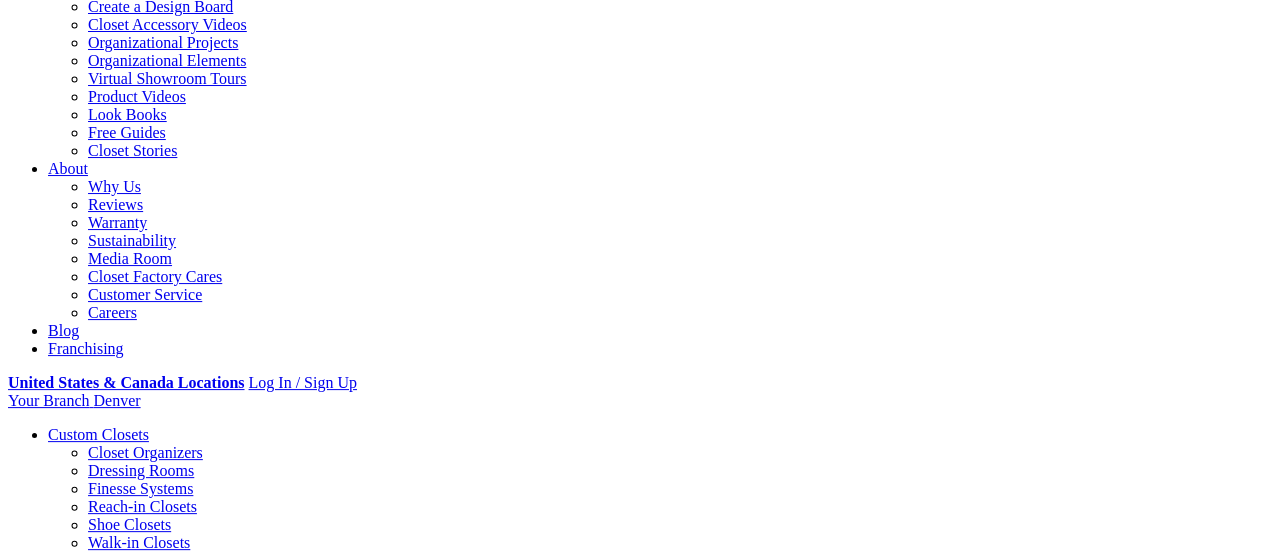 scroll, scrollTop: 0, scrollLeft: 0, axis: both 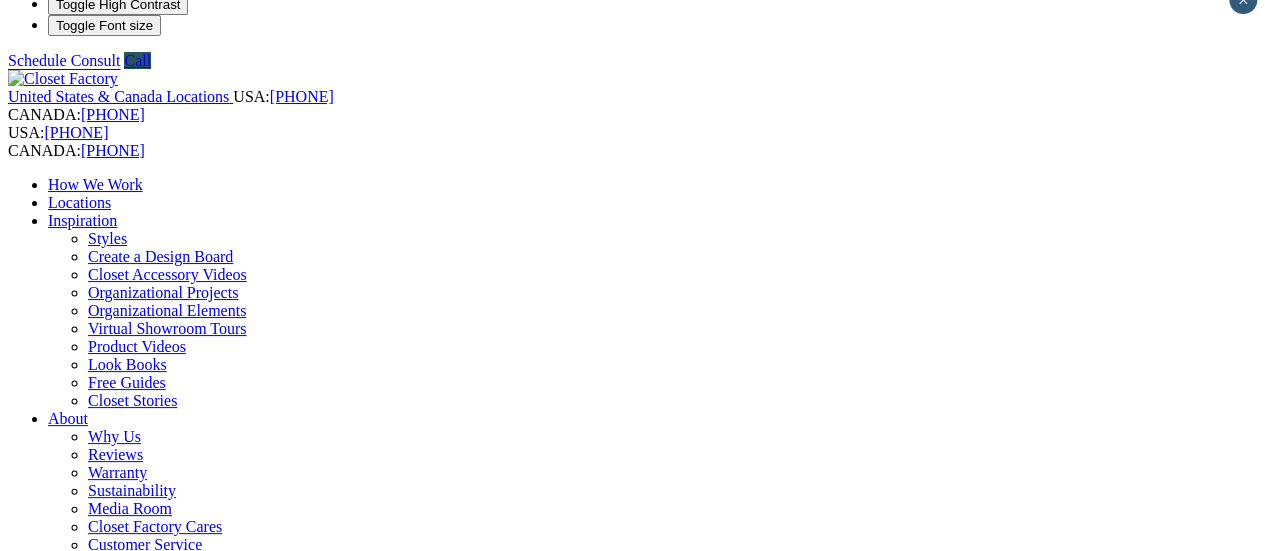 click on "Reach-in Closets" at bounding box center [142, 756] 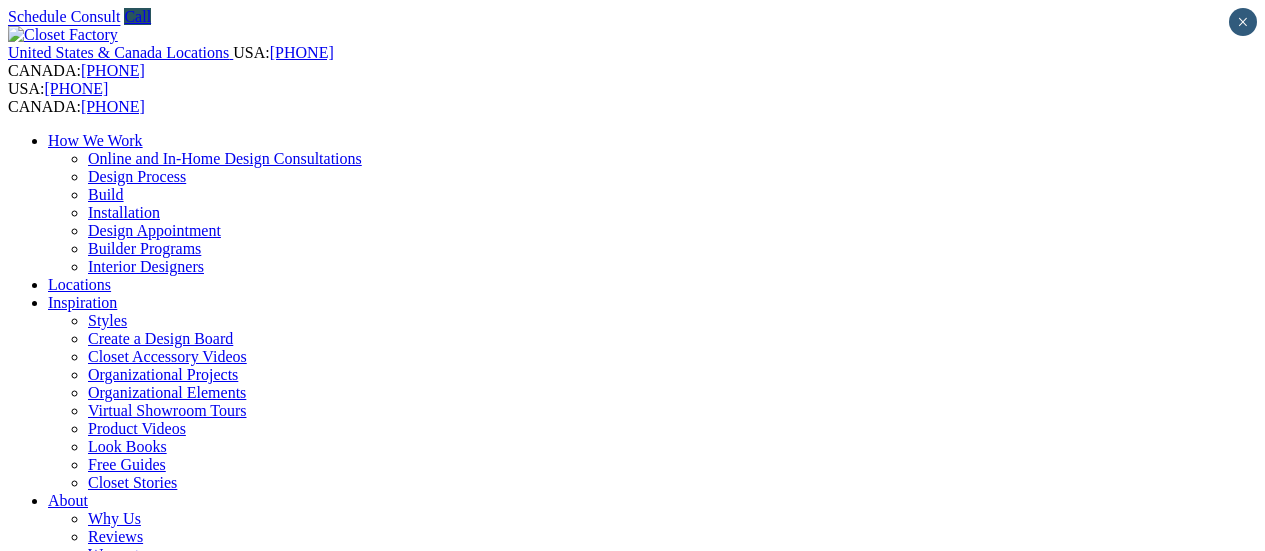 scroll, scrollTop: 0, scrollLeft: 0, axis: both 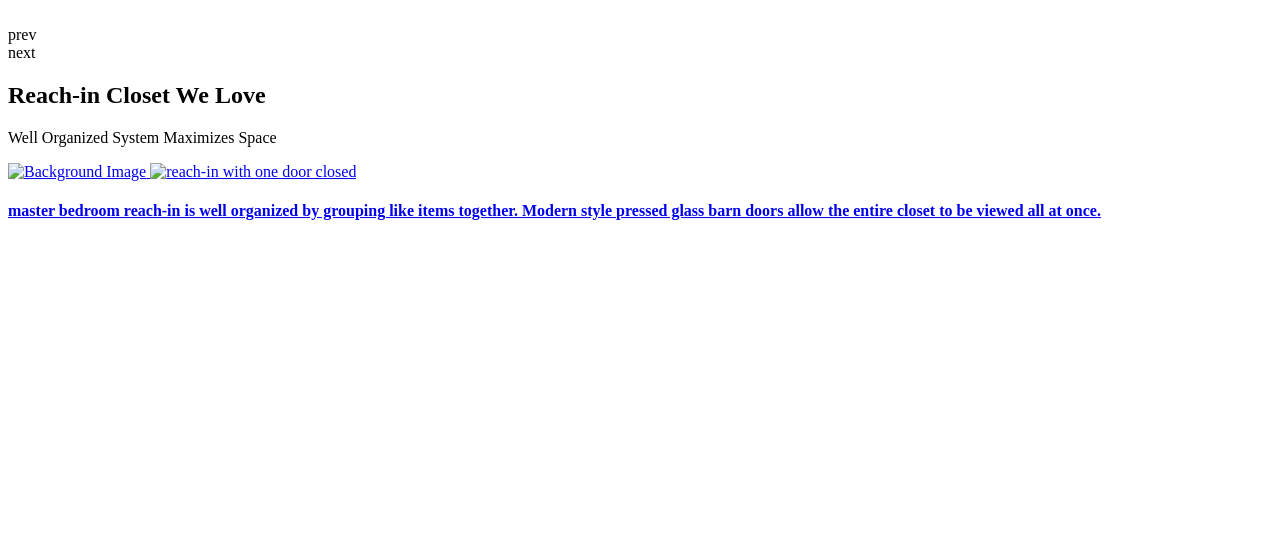 click on "Custom Closets vs. DIY Closet Kits" at bounding box center (632, 3011) 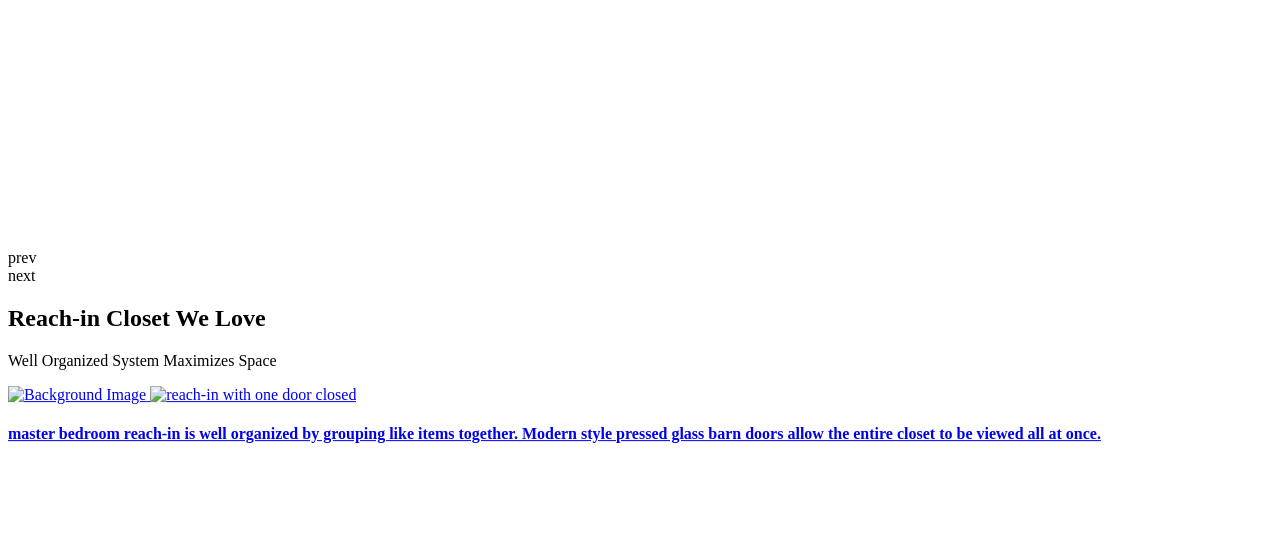 scroll, scrollTop: 3384, scrollLeft: 0, axis: vertical 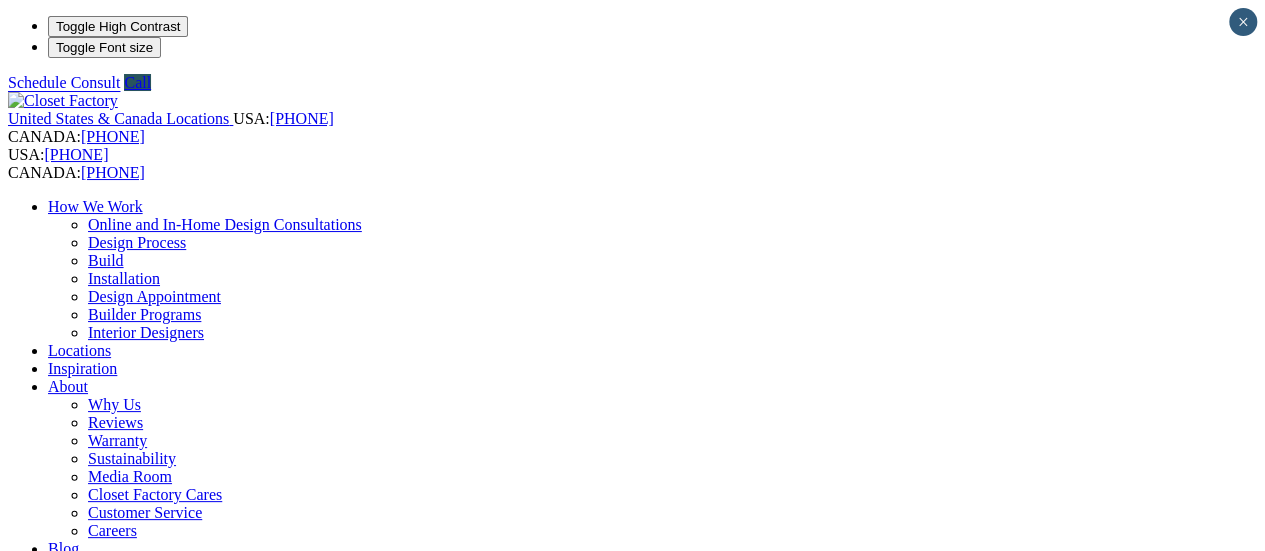 click on "Build" at bounding box center [106, 260] 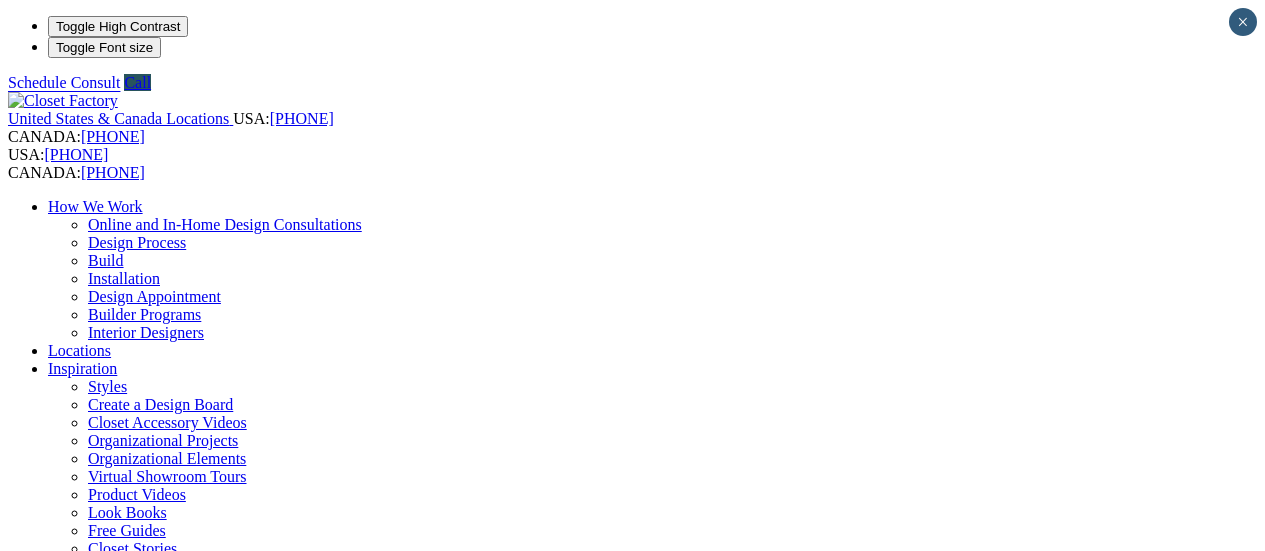 scroll, scrollTop: 0, scrollLeft: 0, axis: both 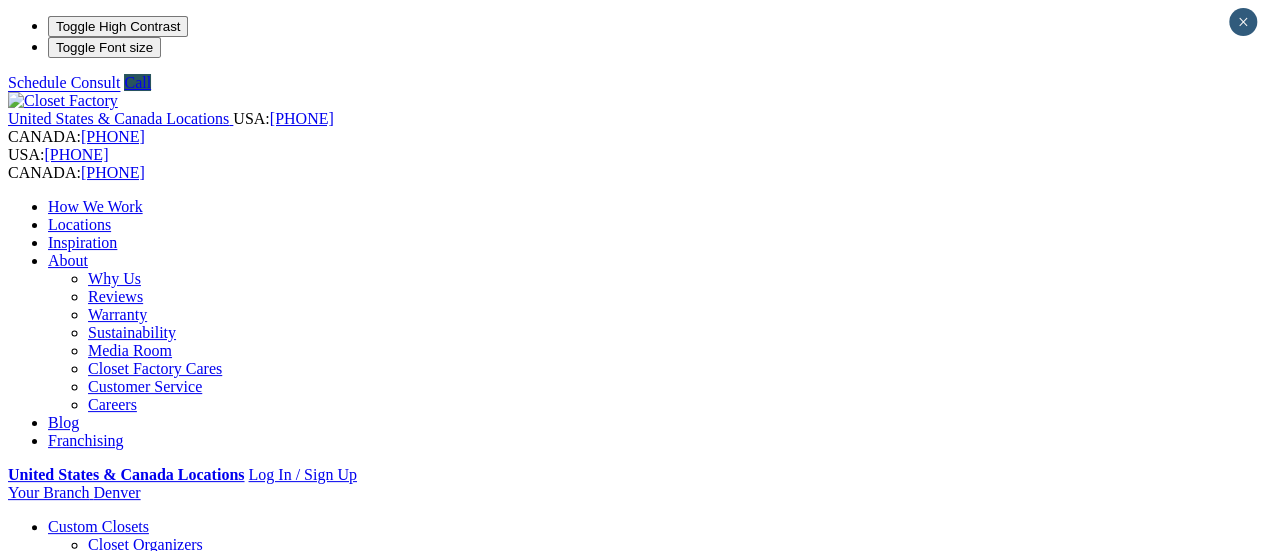 click on "Warranty" at bounding box center [117, 314] 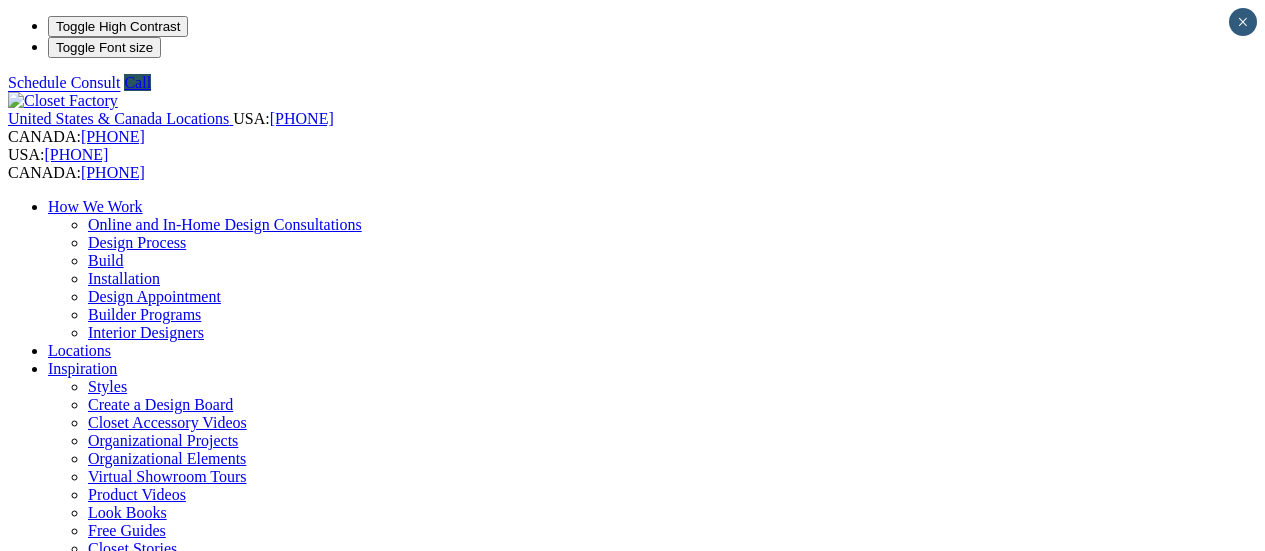 scroll, scrollTop: 0, scrollLeft: 0, axis: both 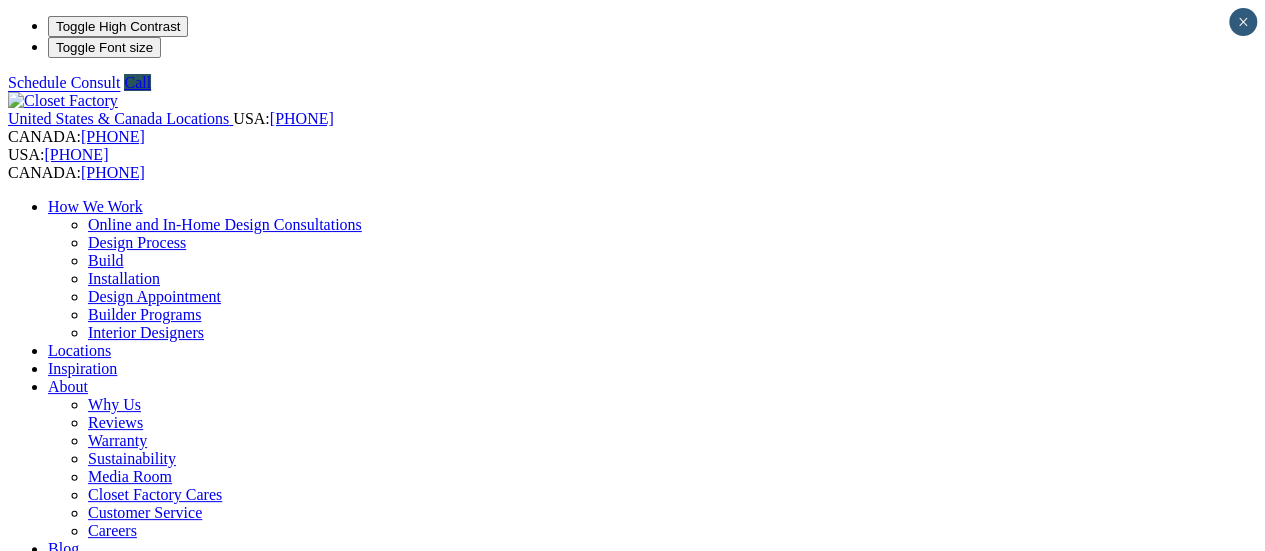 click on "Why Us" at bounding box center (114, 404) 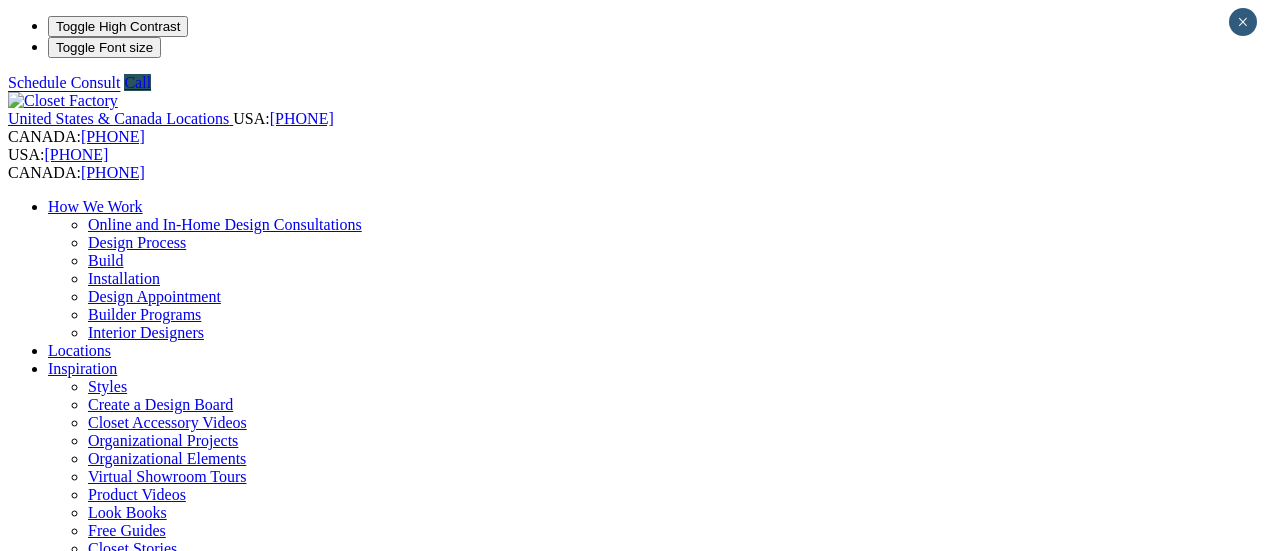 scroll, scrollTop: 0, scrollLeft: 0, axis: both 